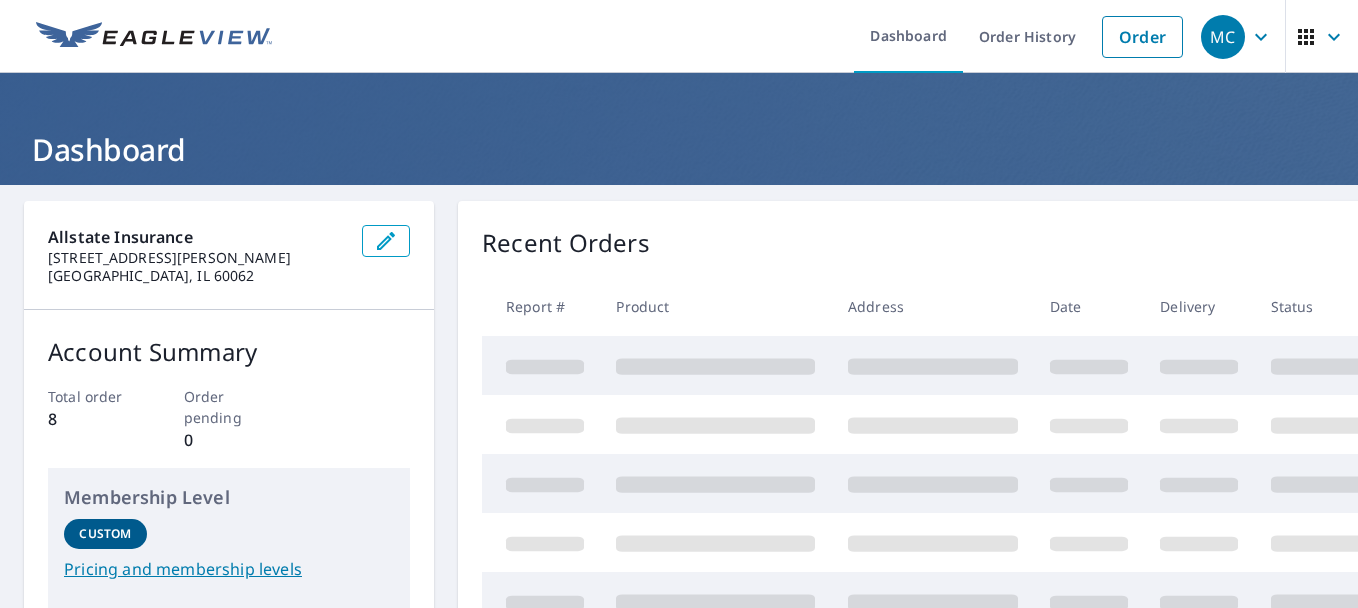 scroll, scrollTop: 0, scrollLeft: 0, axis: both 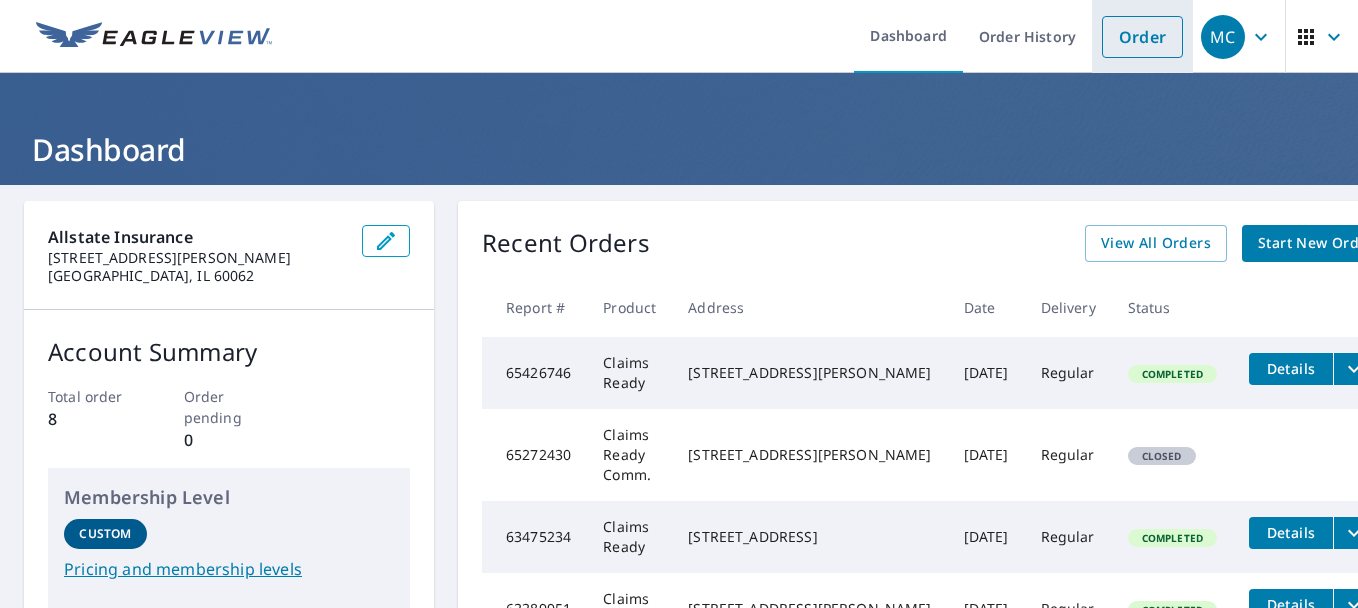 click on "Order" at bounding box center [1142, 37] 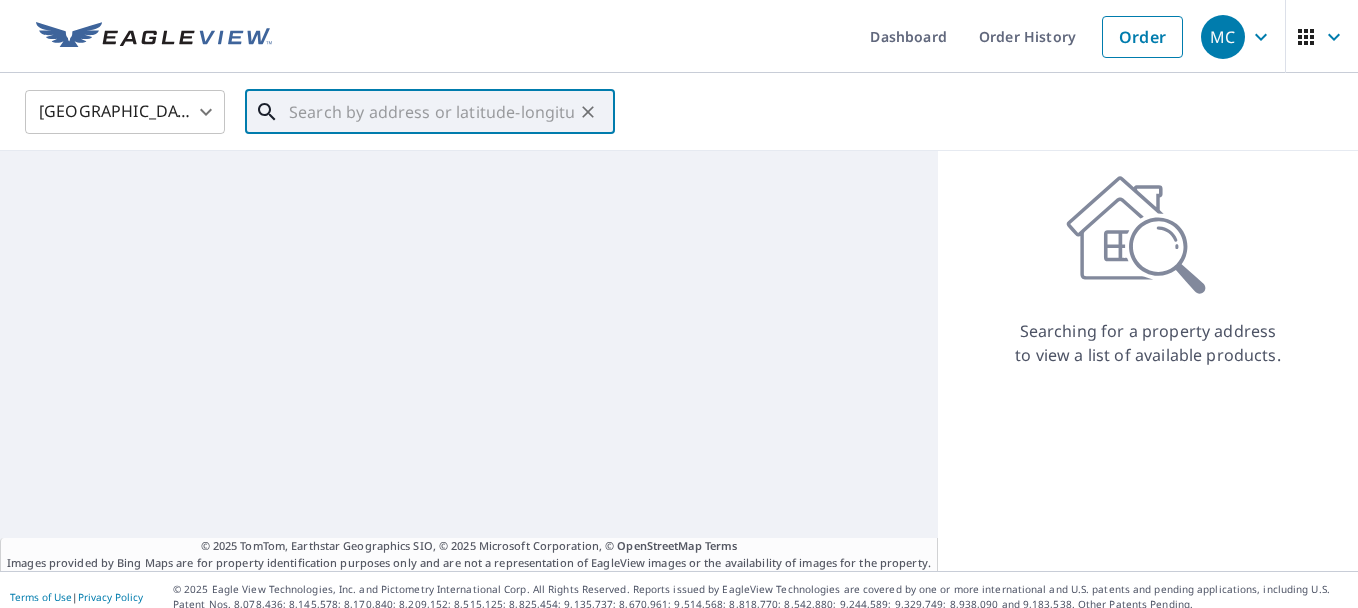 click at bounding box center (431, 112) 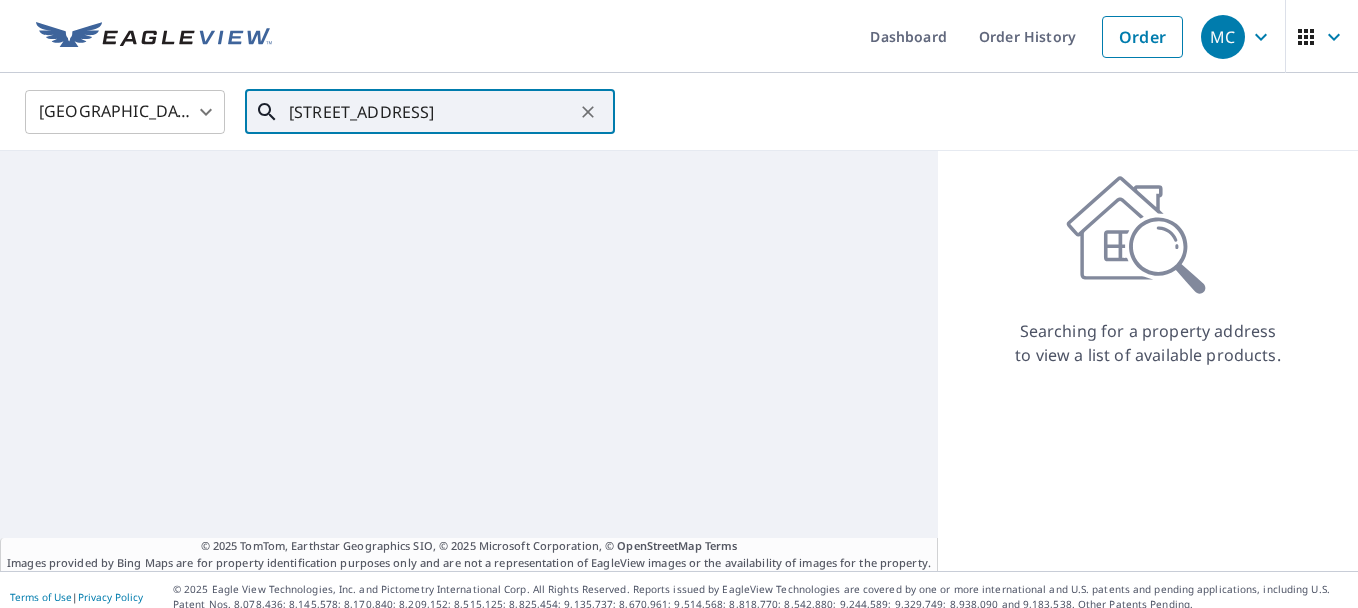 scroll, scrollTop: 0, scrollLeft: 103, axis: horizontal 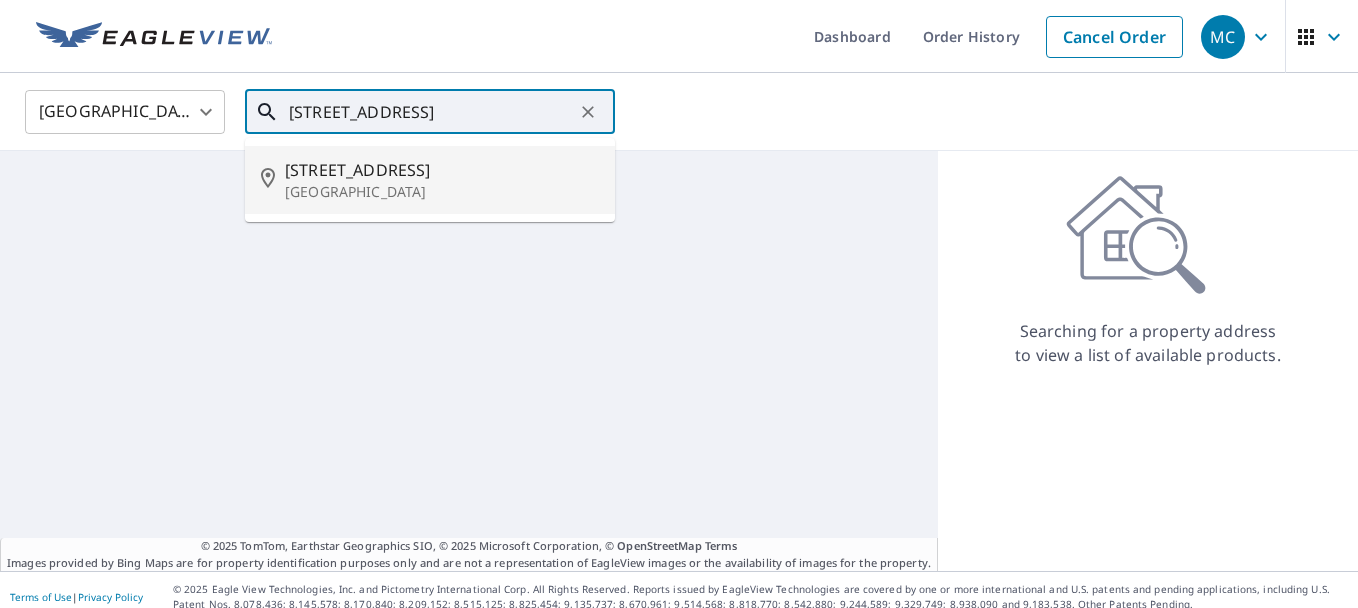 click on "[GEOGRAPHIC_DATA]" at bounding box center [442, 192] 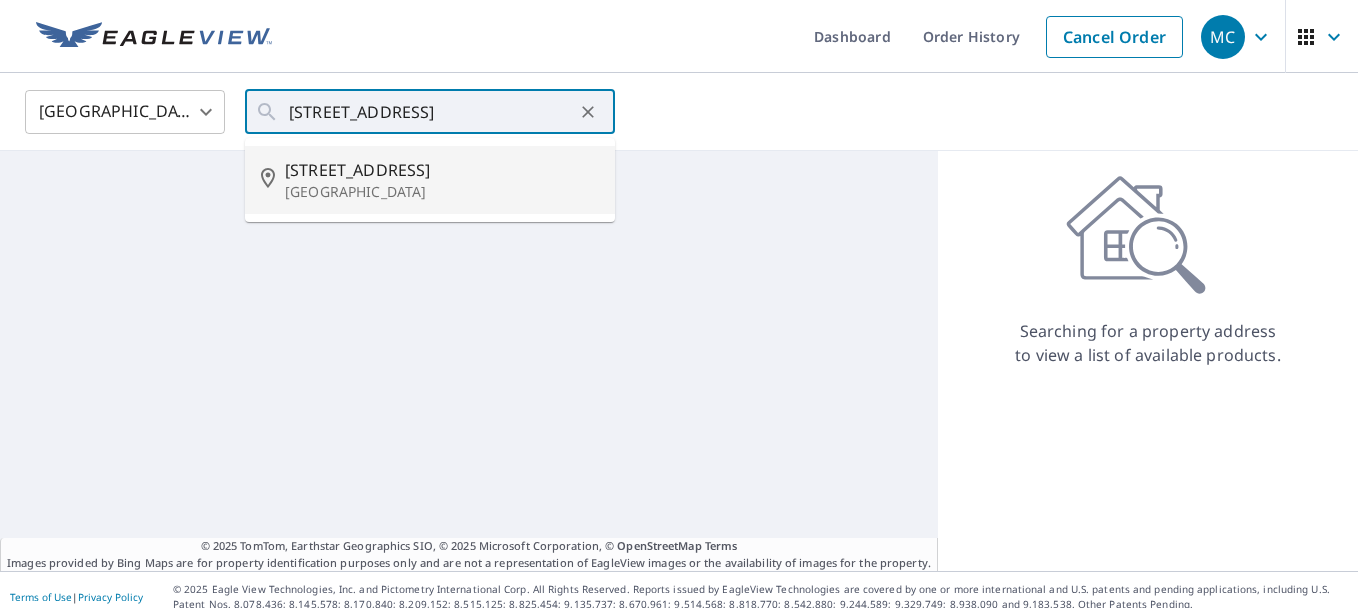 type on "[STREET_ADDRESS]" 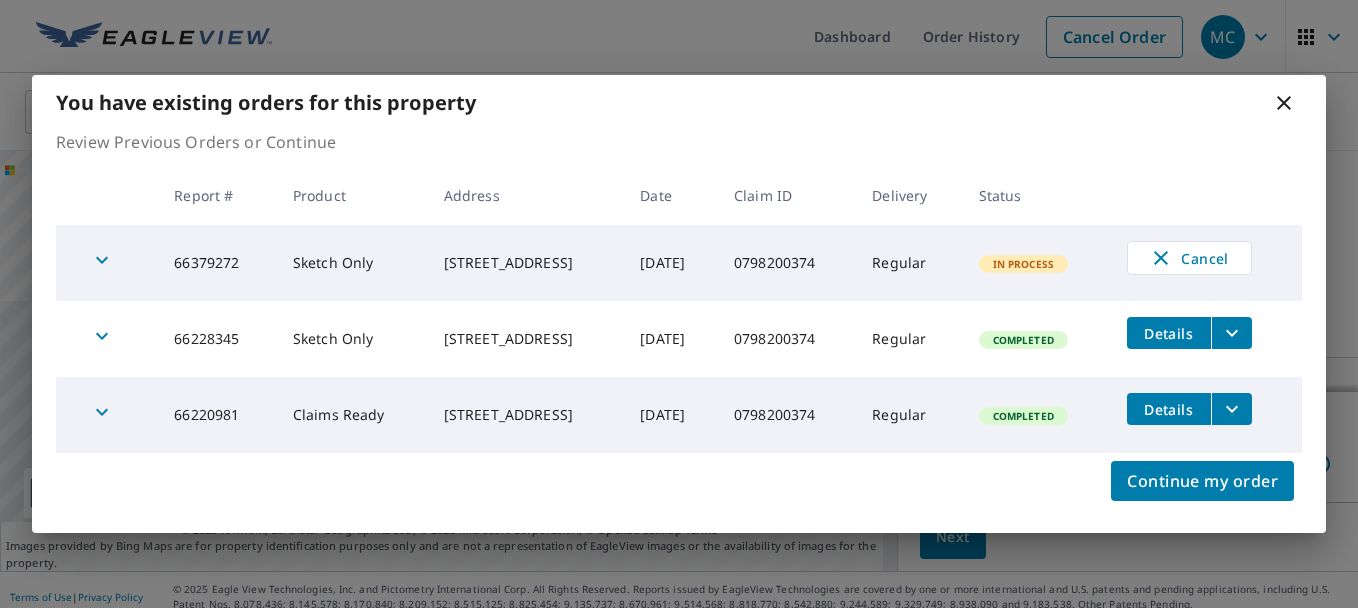 click on "In Process" at bounding box center [1024, 264] 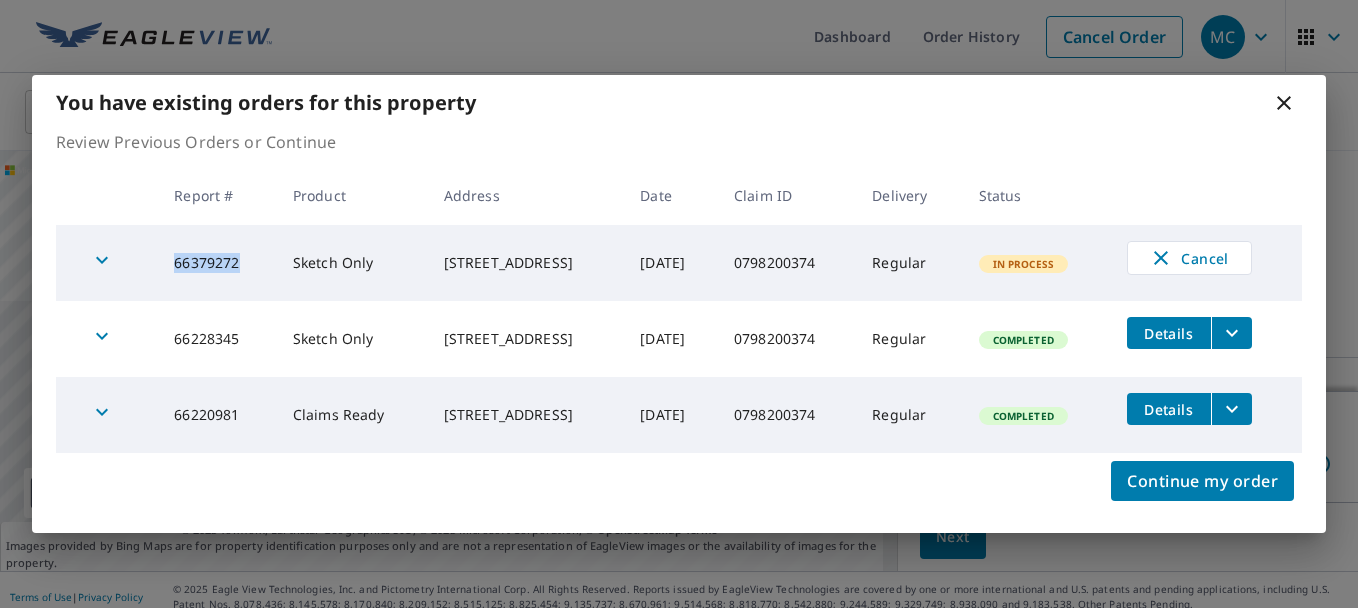 click on "66379272" at bounding box center (217, 263) 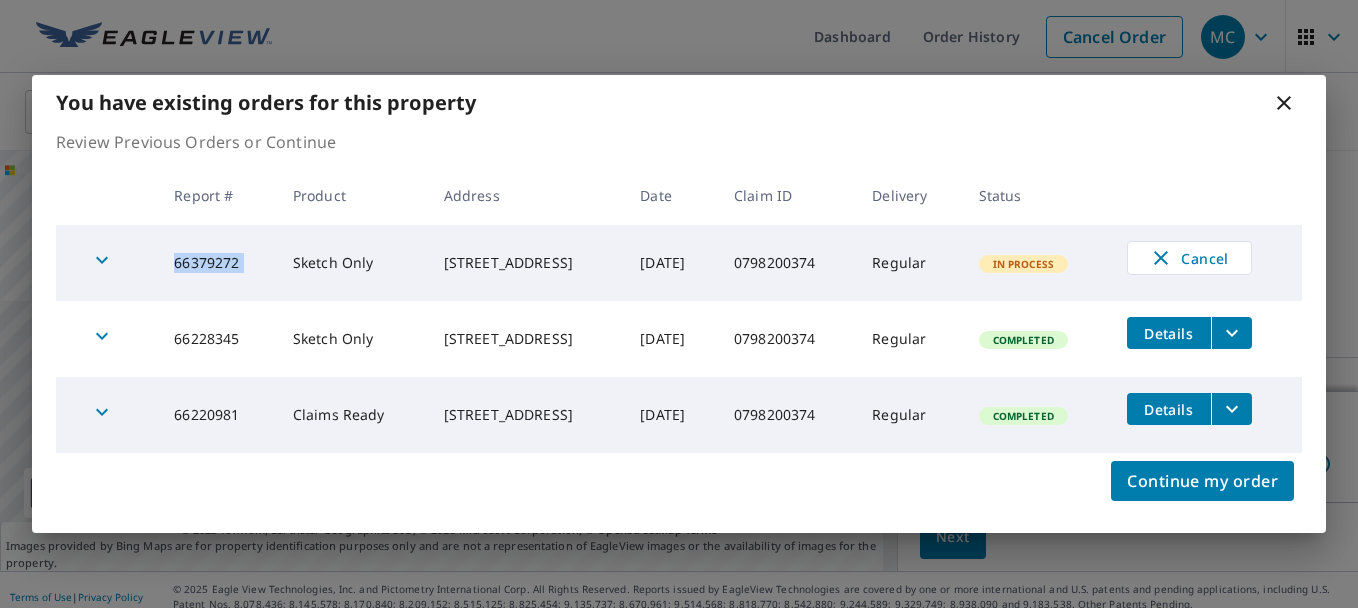 click on "66379272" at bounding box center (217, 263) 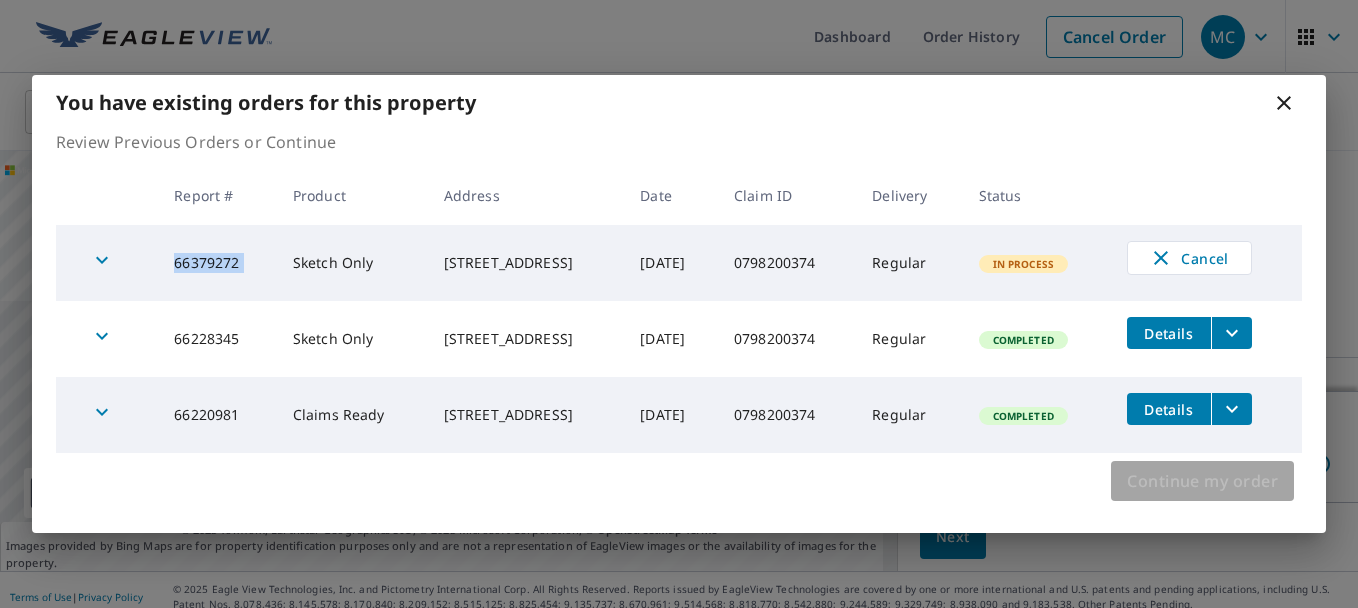 click on "Continue my order" at bounding box center (1202, 481) 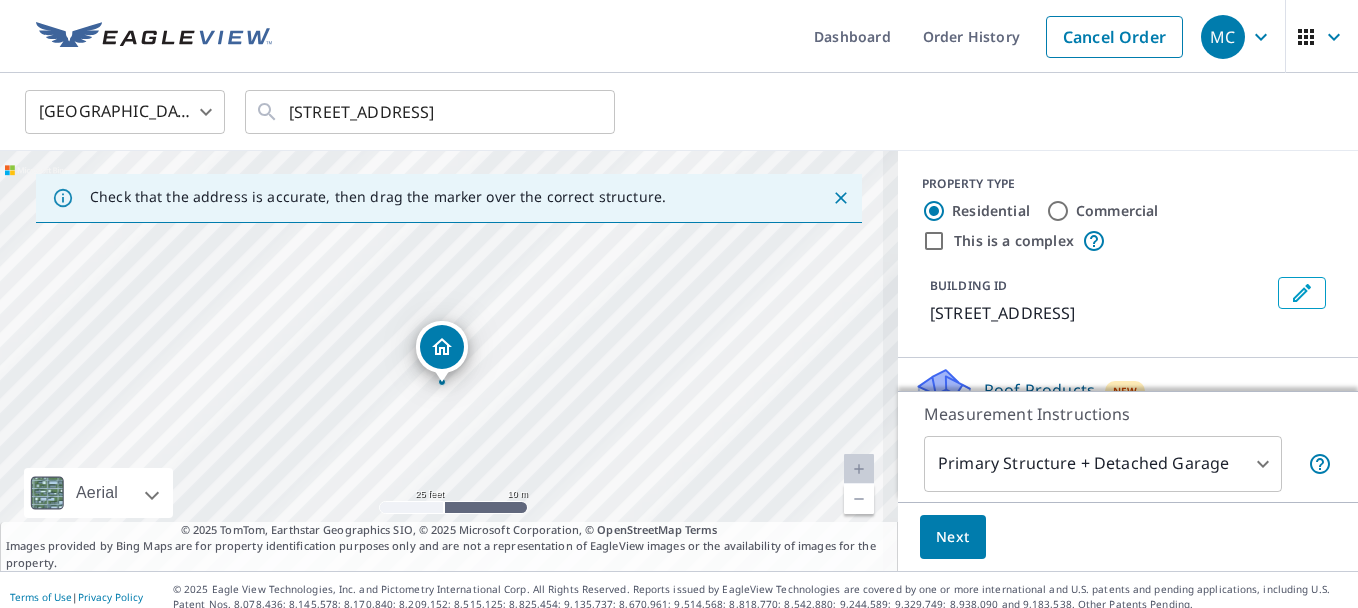drag, startPoint x: 421, startPoint y: 376, endPoint x: 446, endPoint y: 436, distance: 65 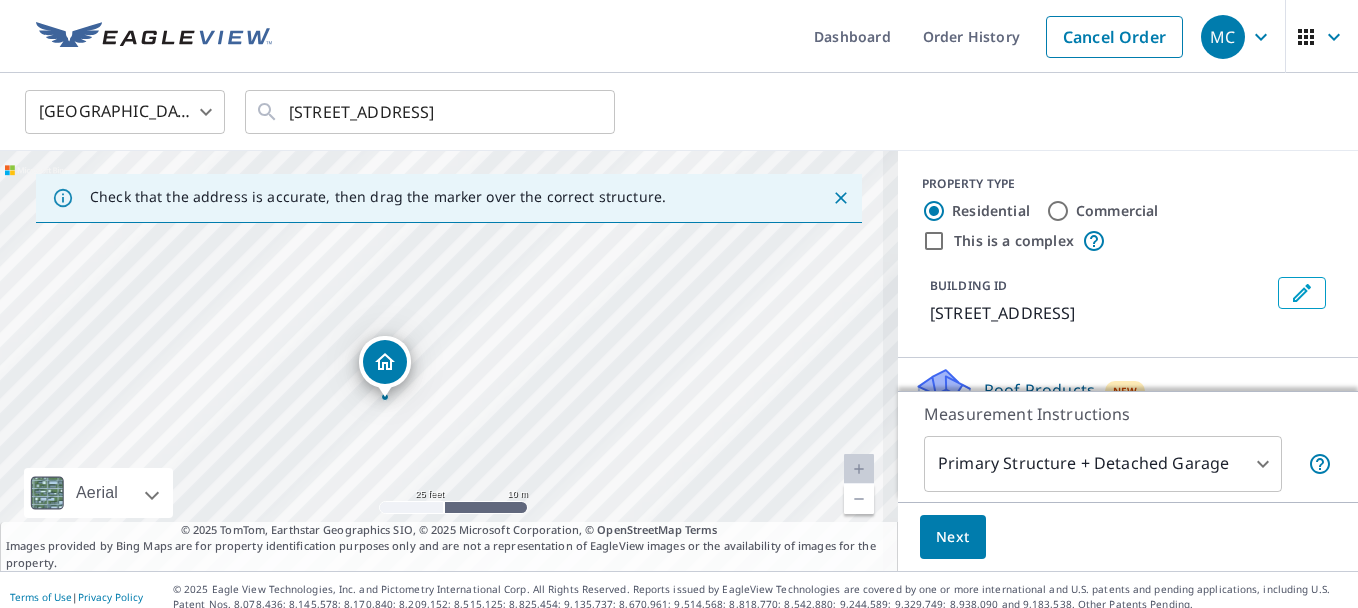 drag, startPoint x: 451, startPoint y: 356, endPoint x: 401, endPoint y: 372, distance: 52.49762 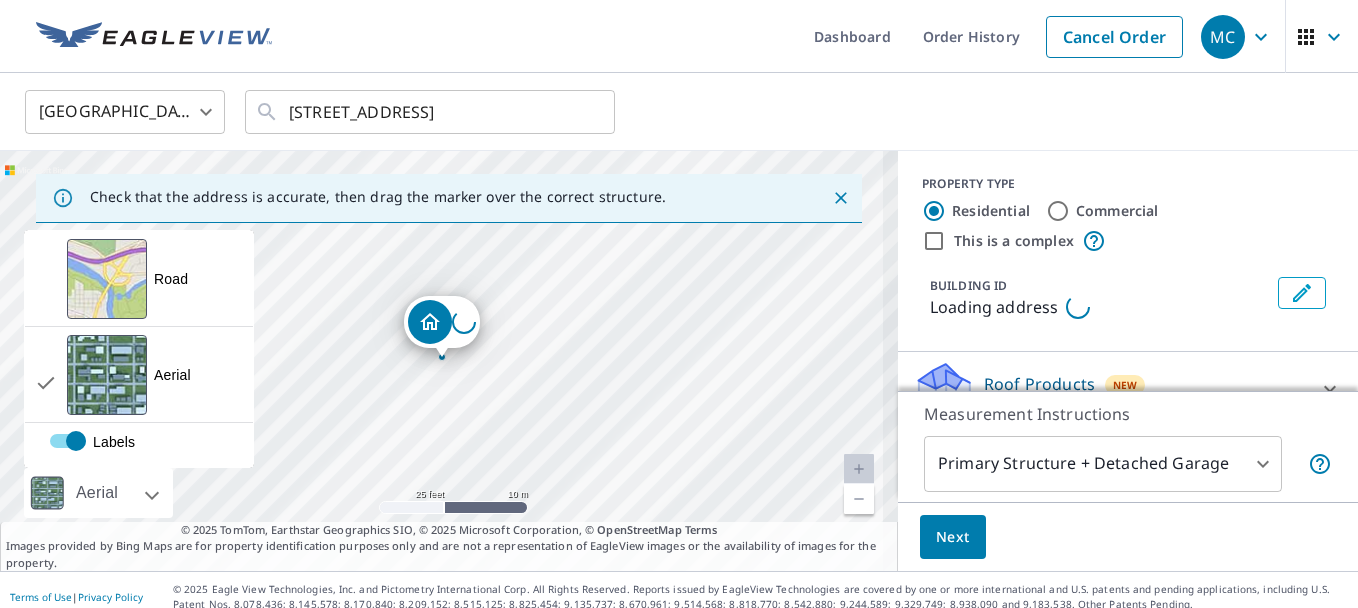 click at bounding box center (47, 493) 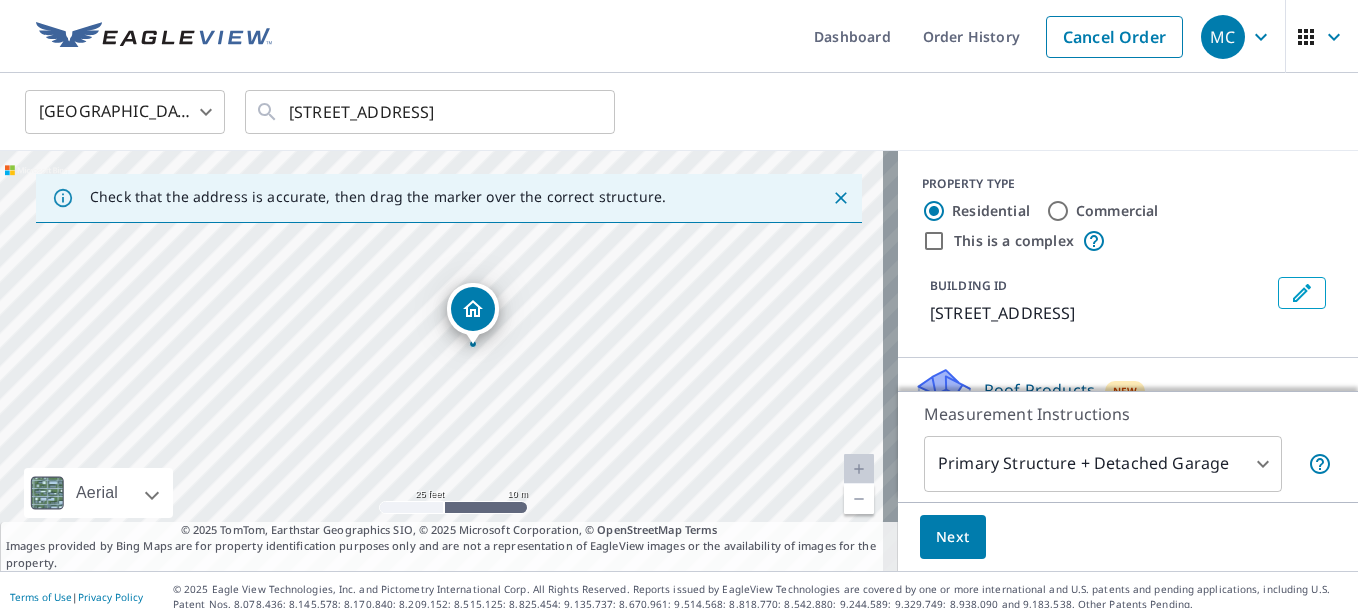 drag, startPoint x: 436, startPoint y: 333, endPoint x: 466, endPoint y: 320, distance: 32.695564 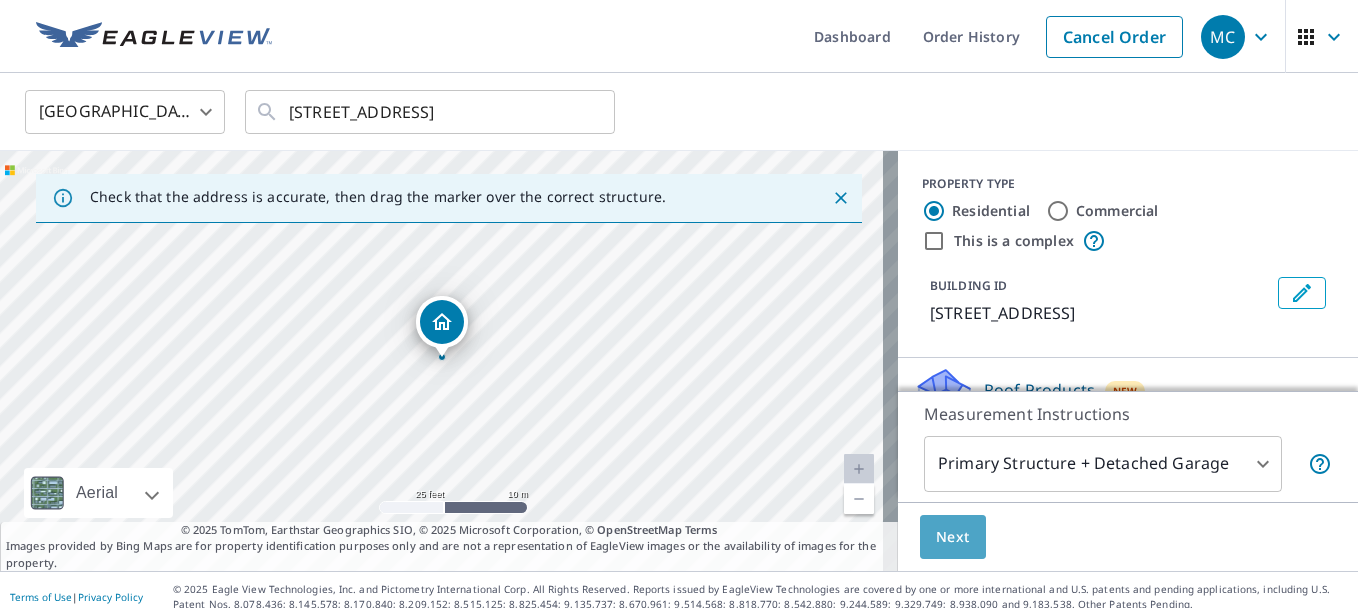 click on "Next" at bounding box center [953, 537] 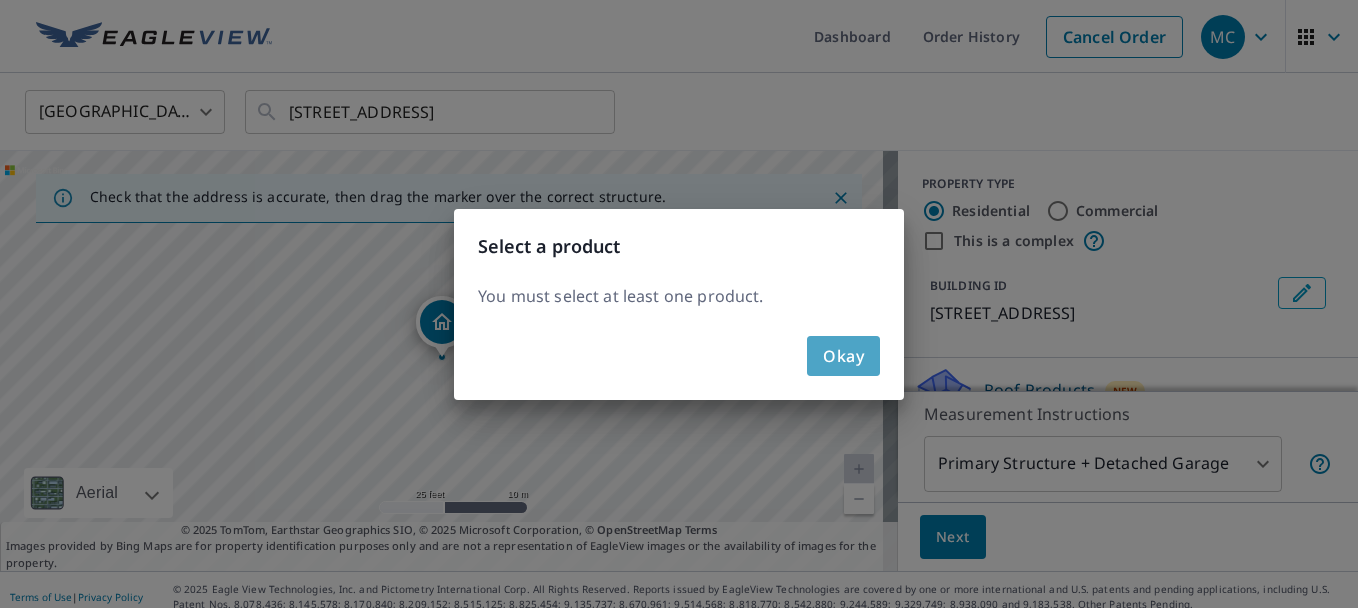 click on "Okay" at bounding box center (843, 356) 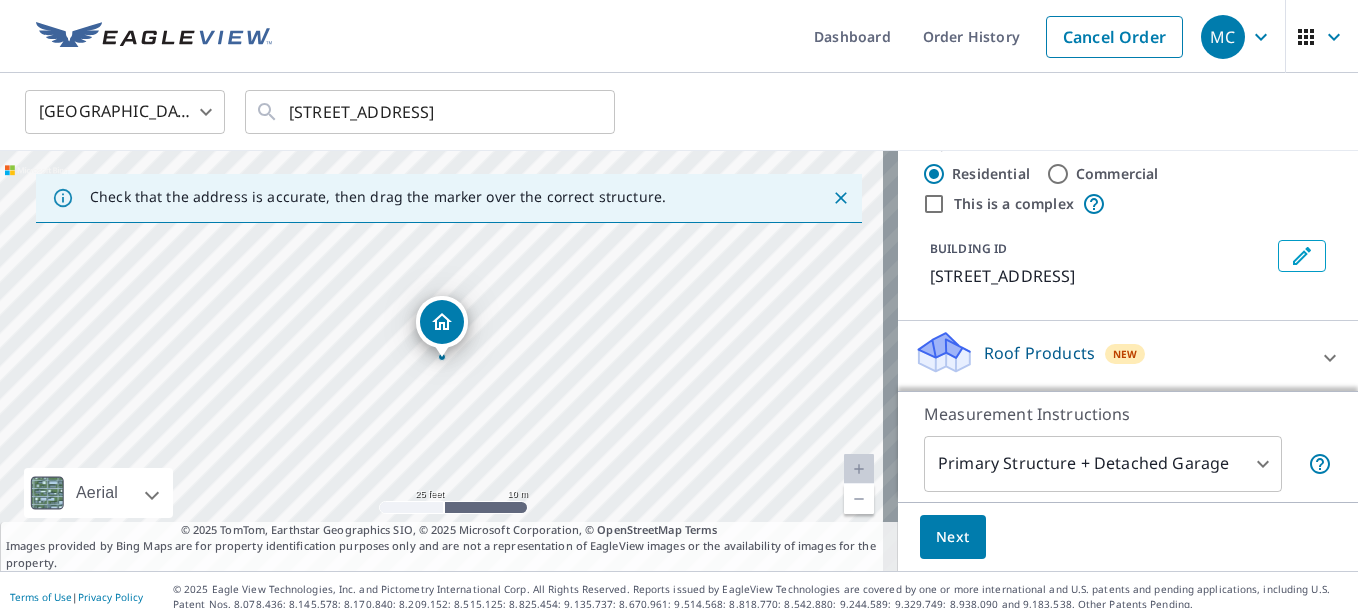 scroll, scrollTop: 0, scrollLeft: 0, axis: both 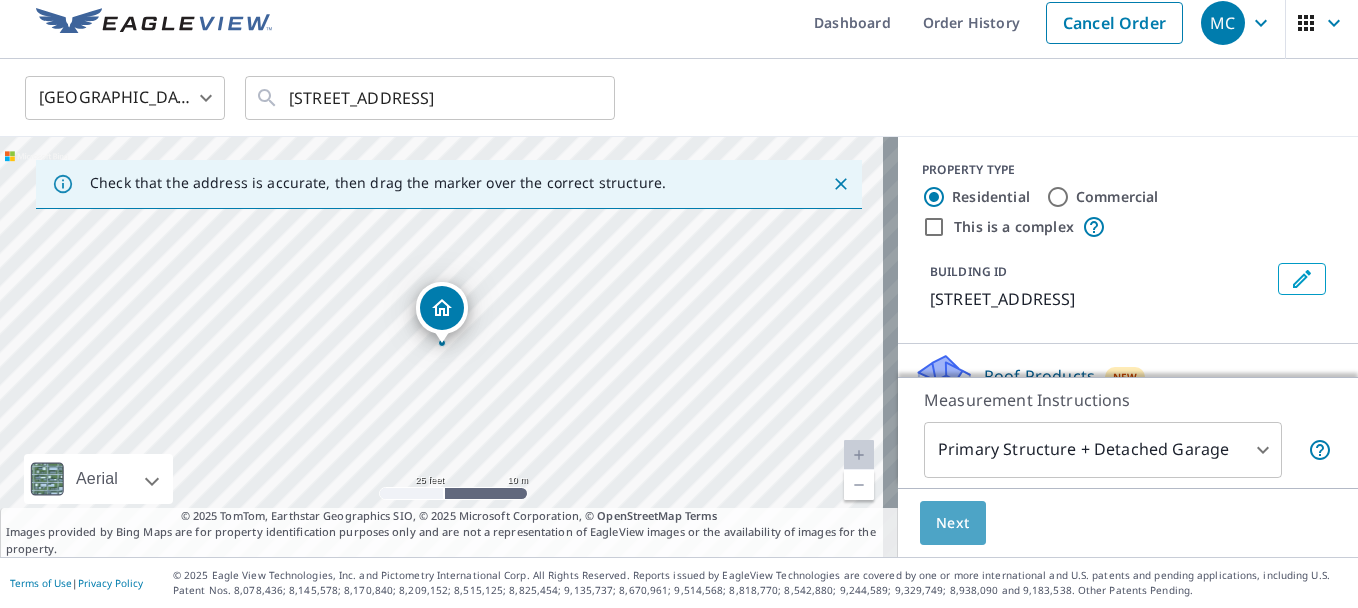 click on "Next" at bounding box center [953, 523] 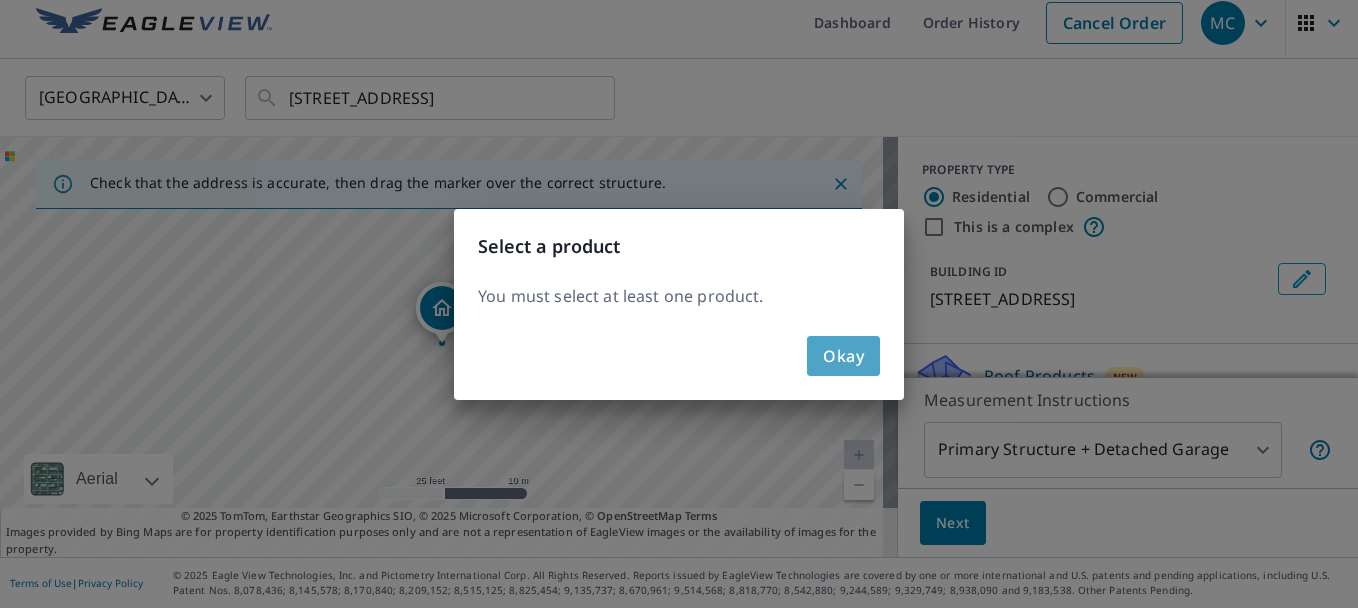 click on "Okay" at bounding box center (843, 356) 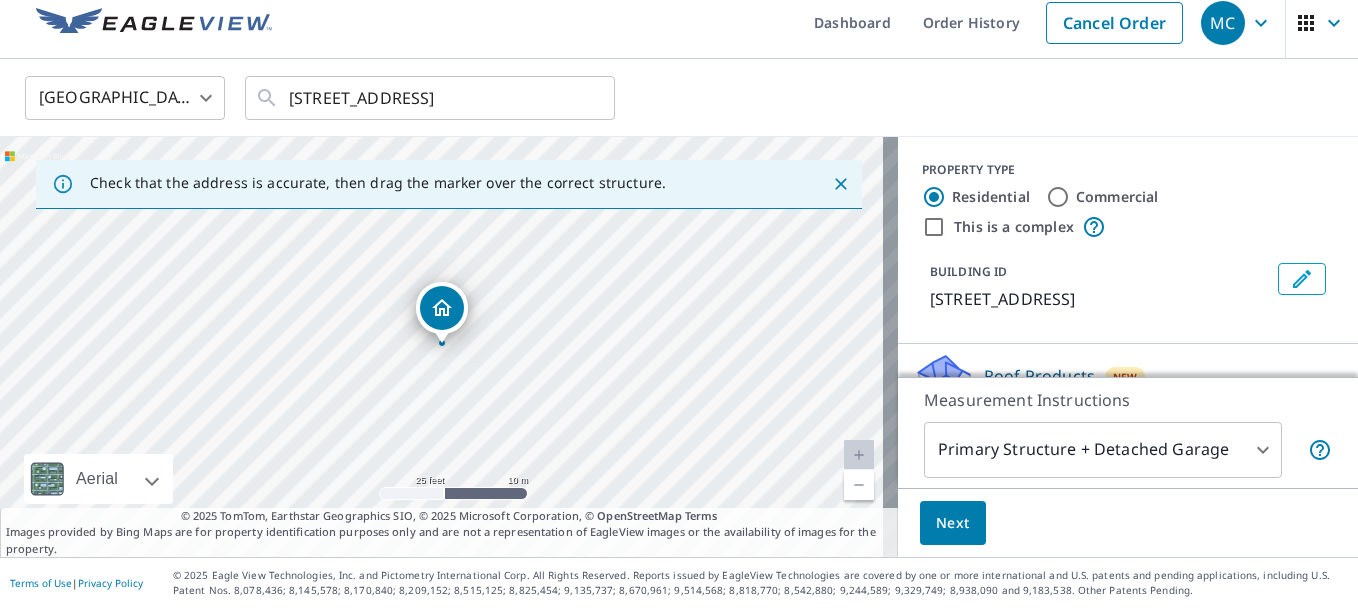 click at bounding box center (442, 333) 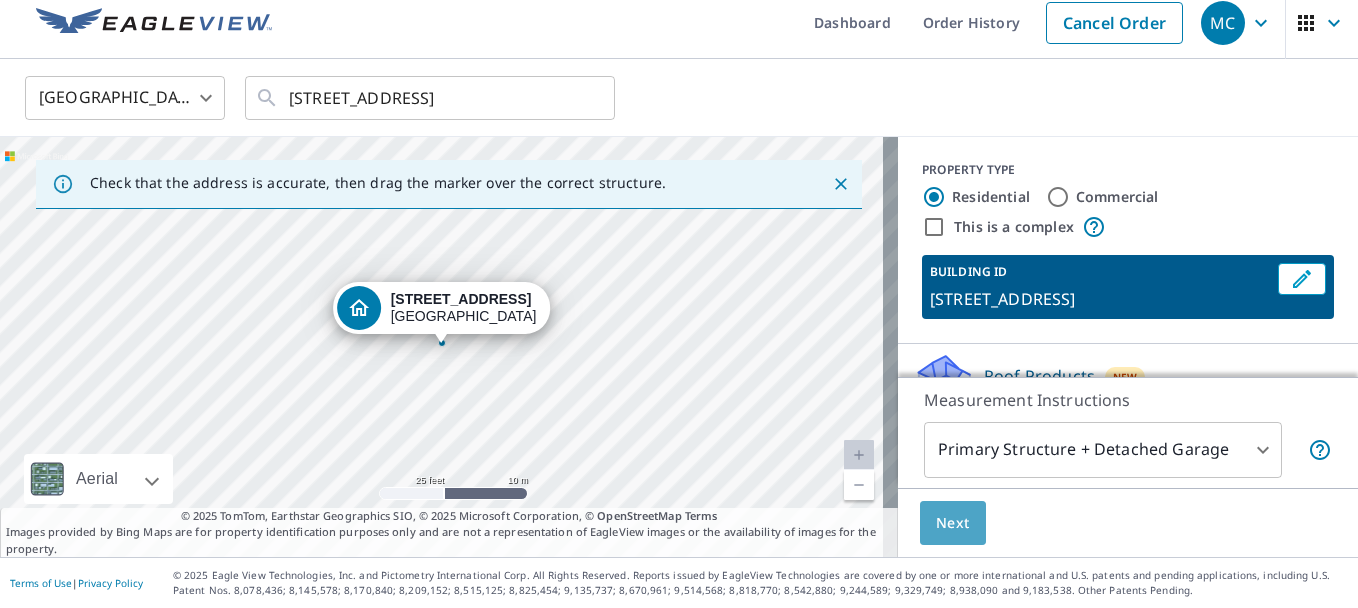 click on "Next" at bounding box center (953, 523) 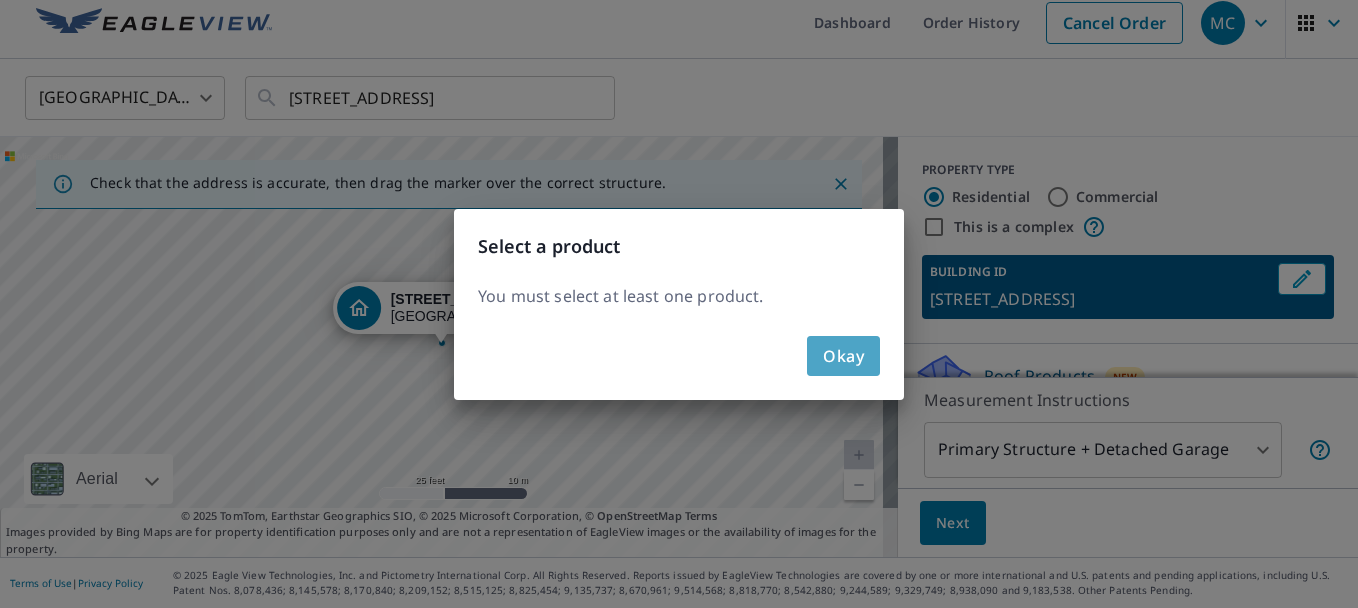 click on "Okay" at bounding box center [843, 356] 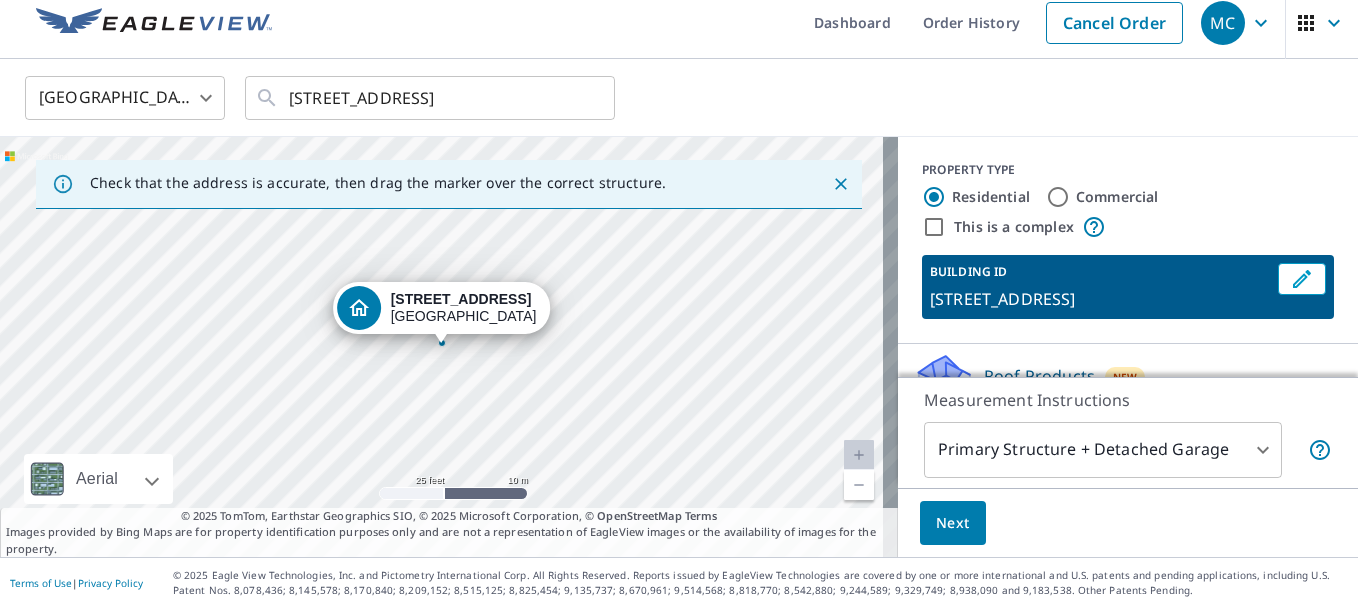 click on "BUILDING ID [STREET_ADDRESS]" at bounding box center (1100, 287) 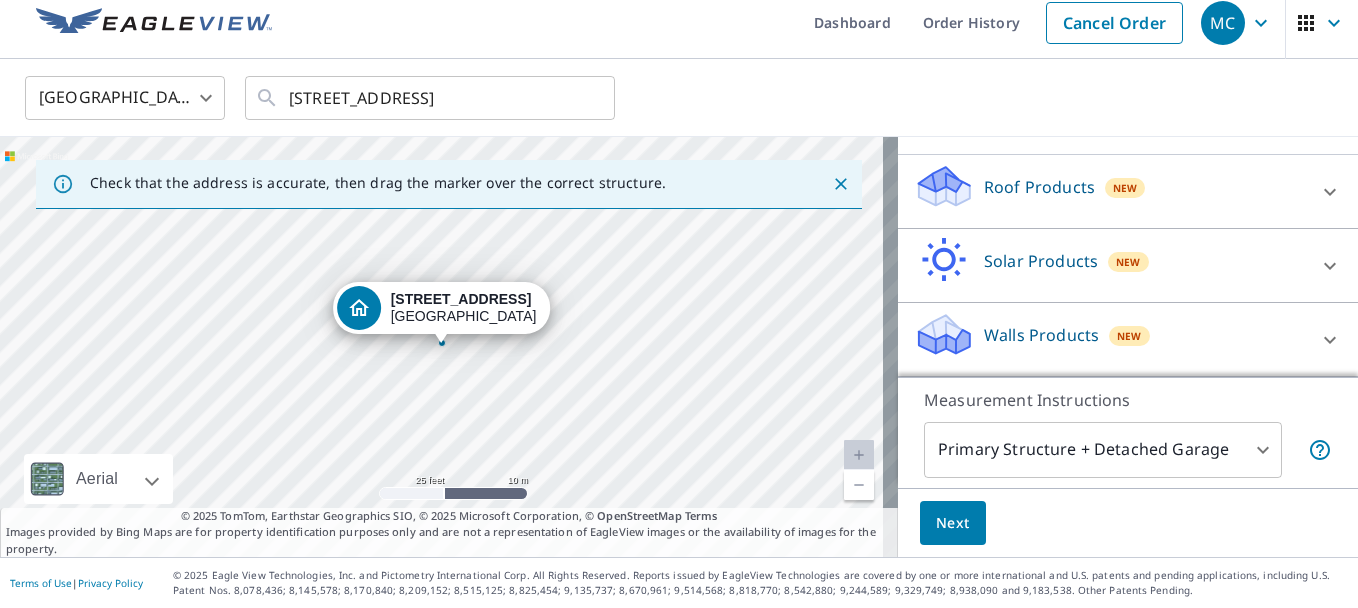 click on "Roof Products" at bounding box center (1039, 187) 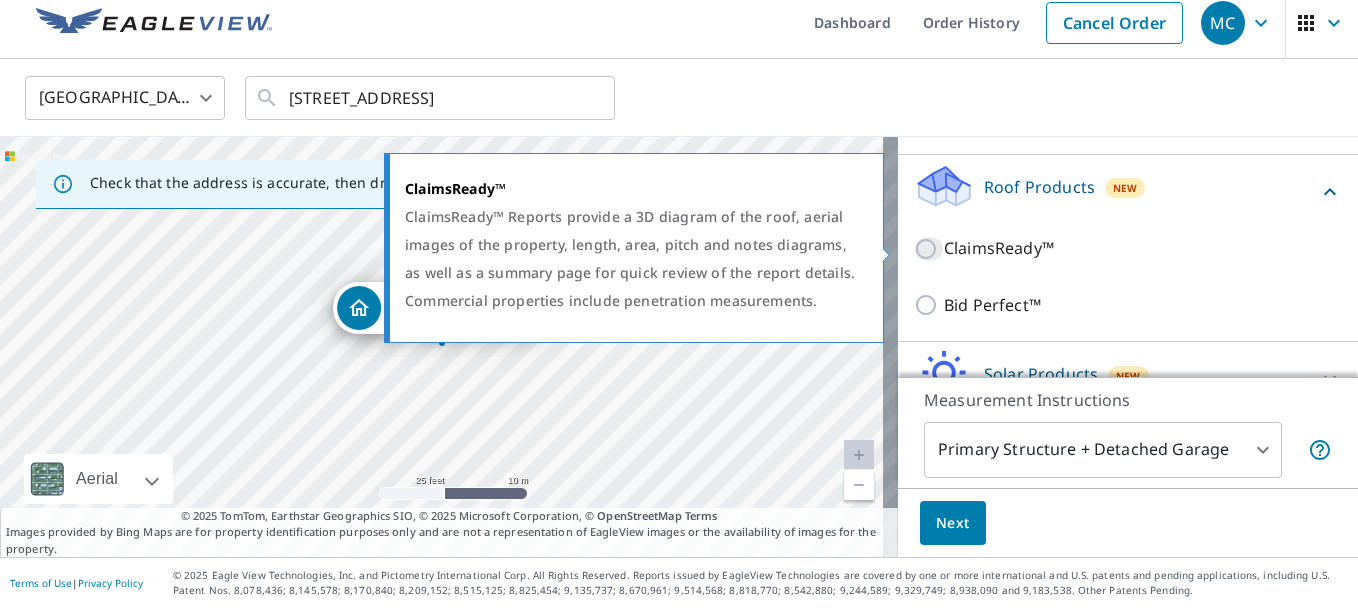 click on "ClaimsReady™" at bounding box center [929, 249] 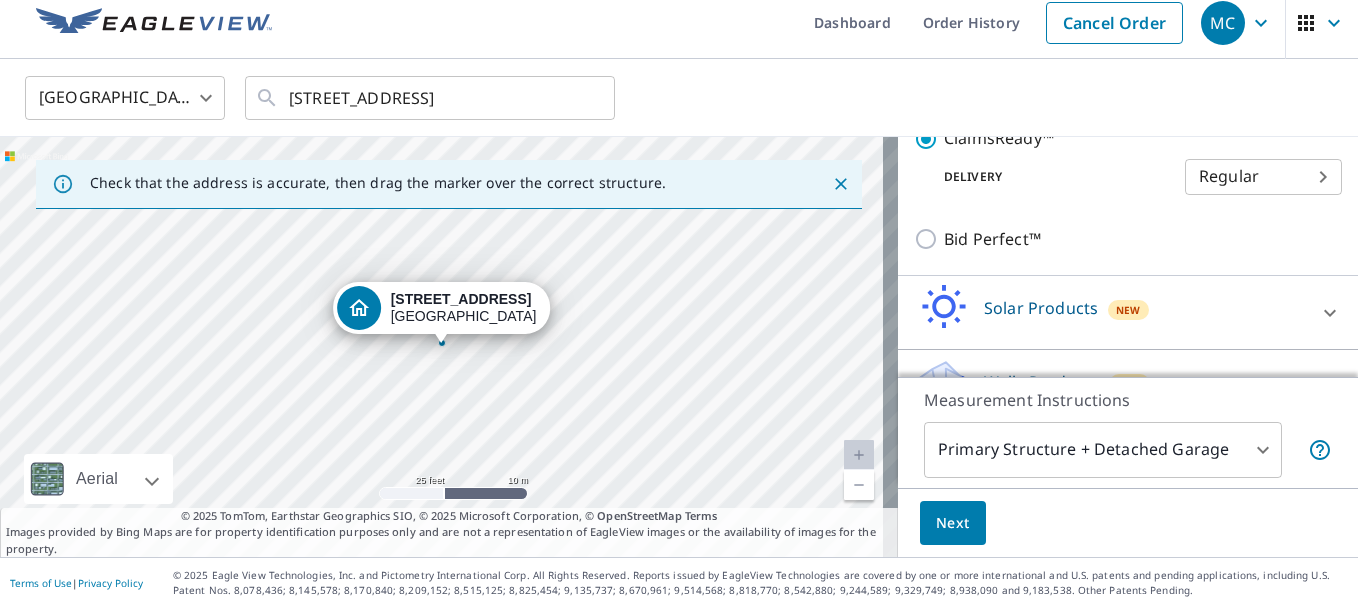scroll, scrollTop: 367, scrollLeft: 0, axis: vertical 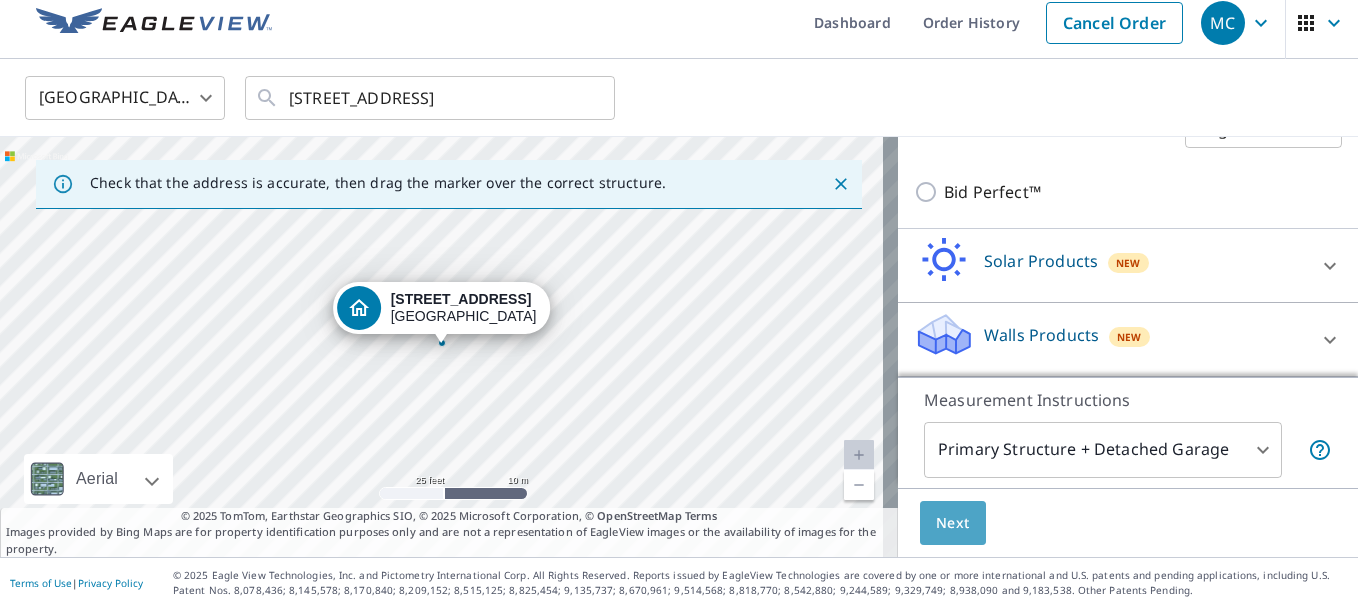 click on "Next" at bounding box center [953, 523] 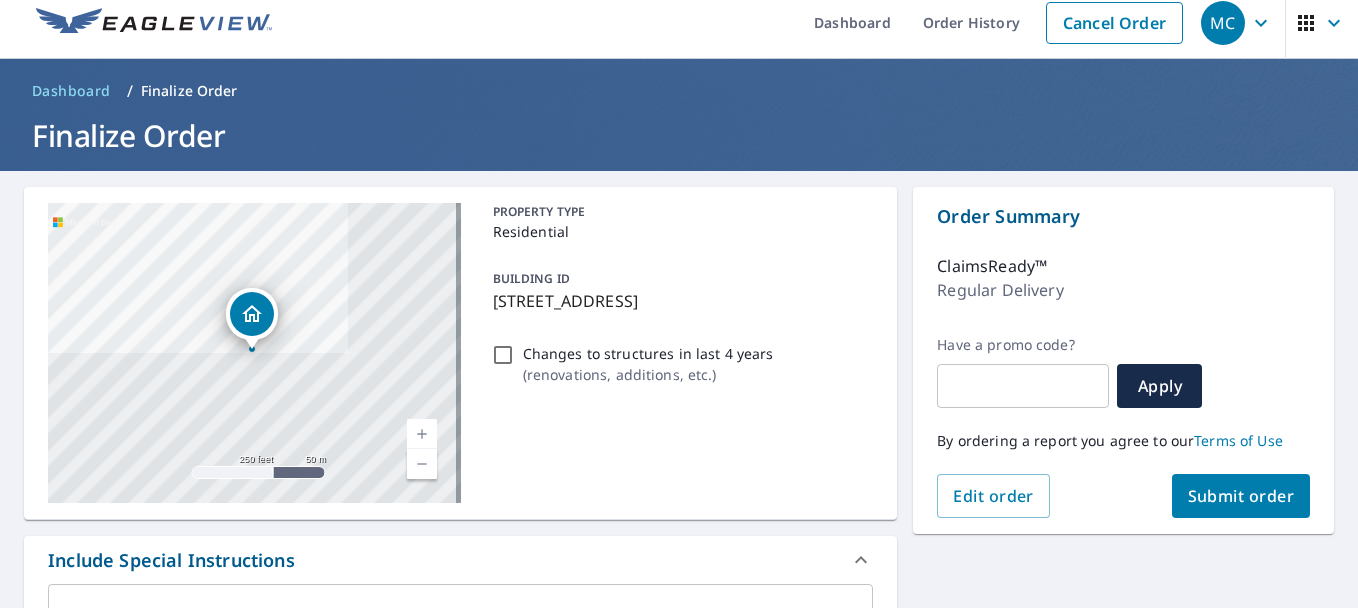 click on "Changes to structures in last 4 years ( renovations, additions, etc. )" at bounding box center (503, 355) 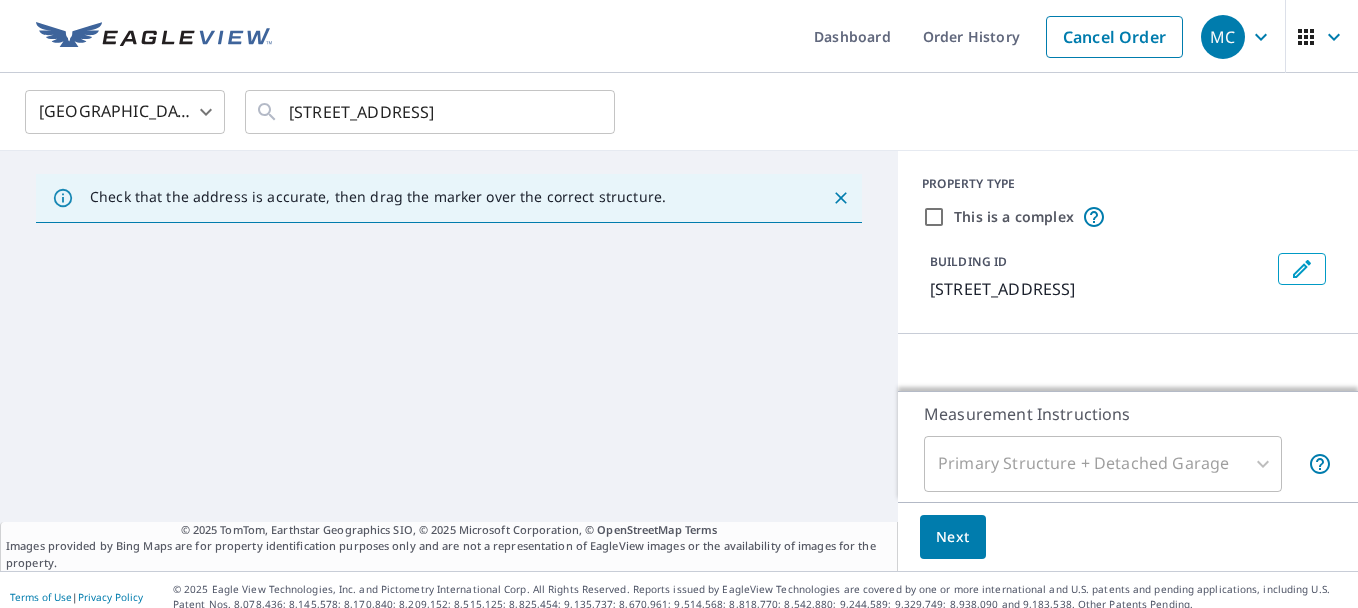 scroll, scrollTop: 0, scrollLeft: 0, axis: both 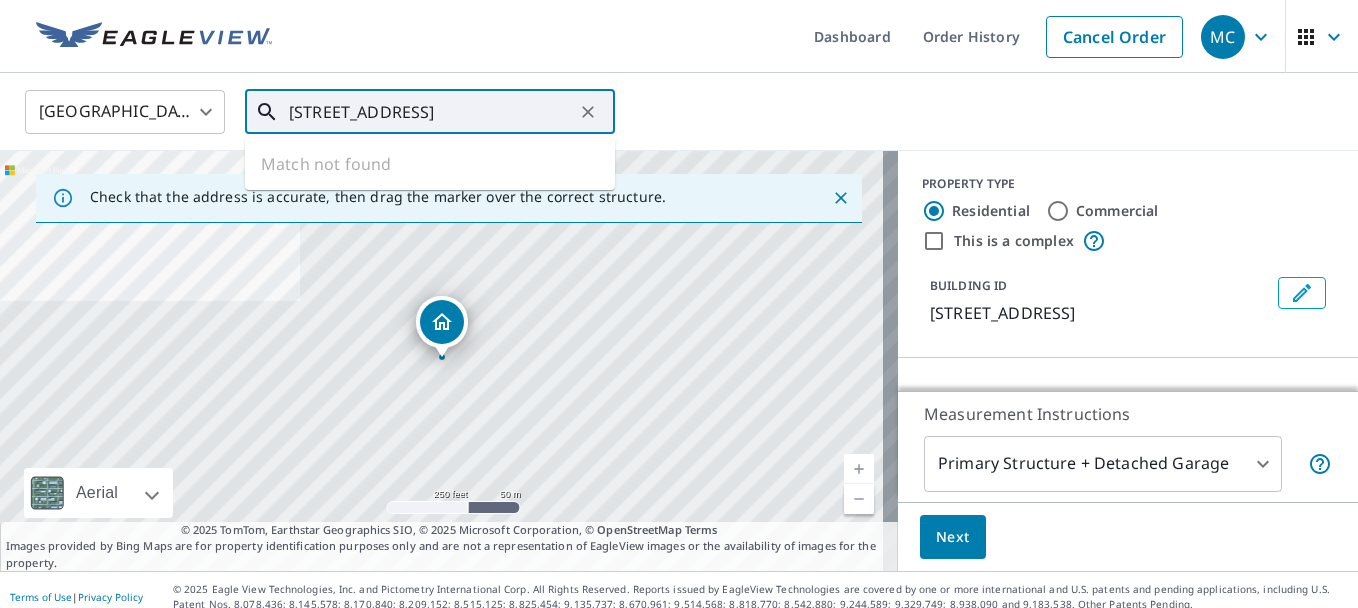 click on "[STREET_ADDRESS]" at bounding box center [431, 112] 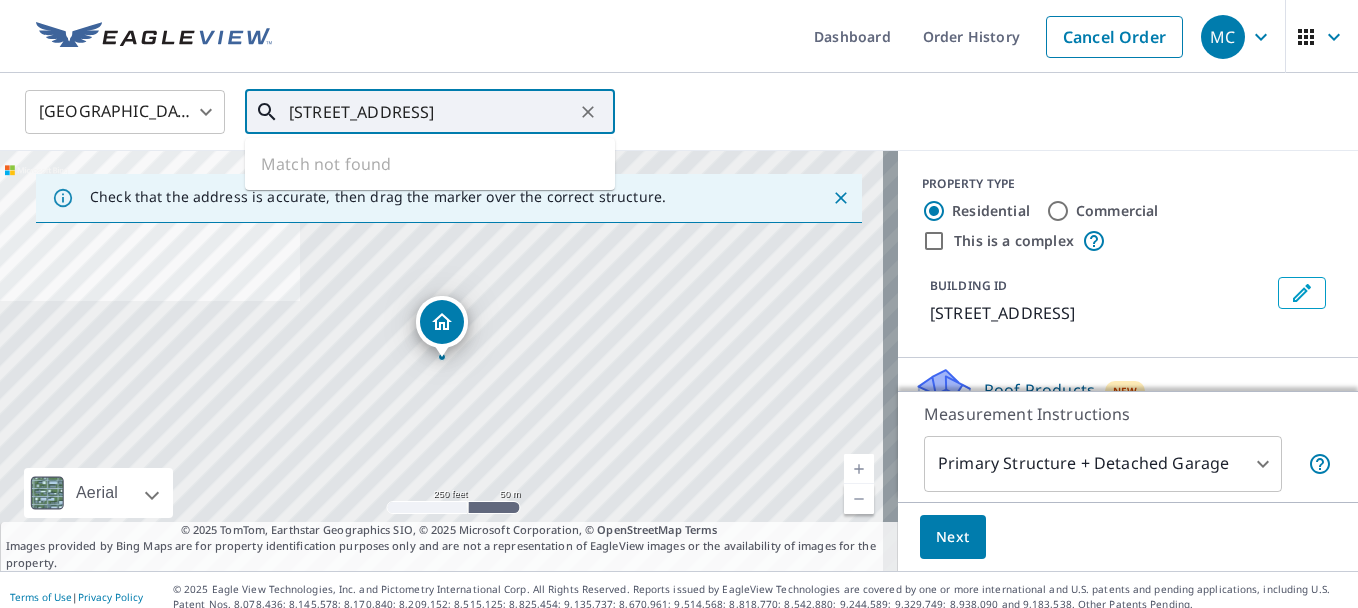 paste on "66379272" 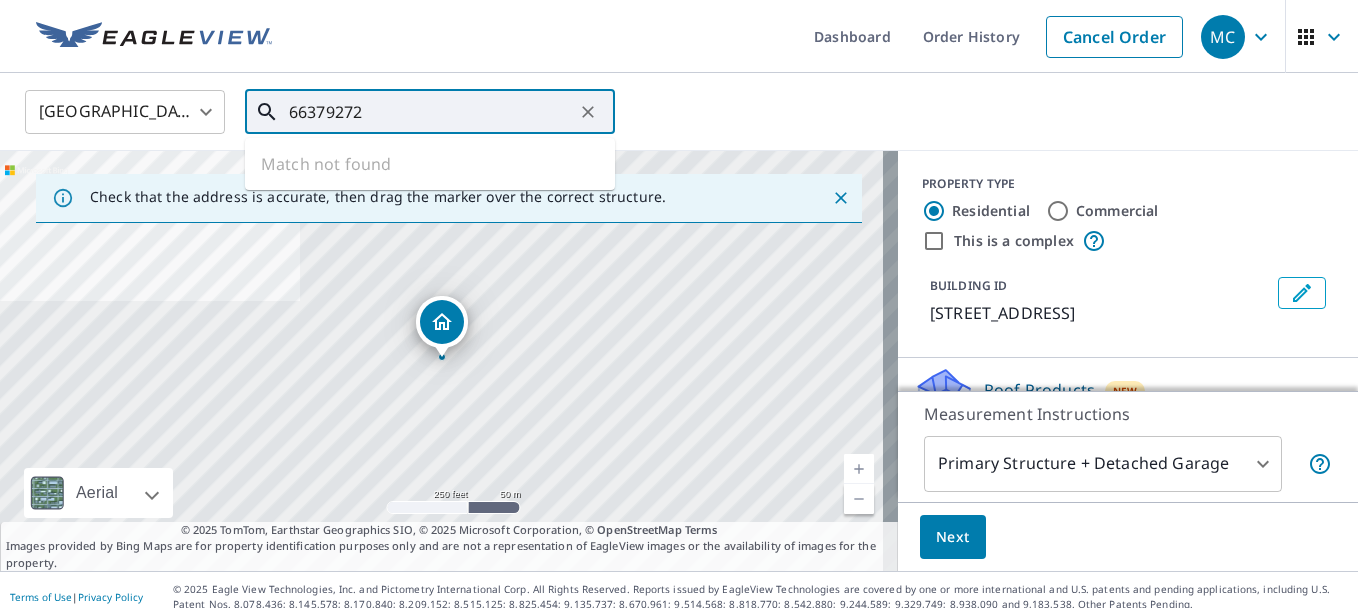 drag, startPoint x: 522, startPoint y: 110, endPoint x: 315, endPoint y: 90, distance: 207.96394 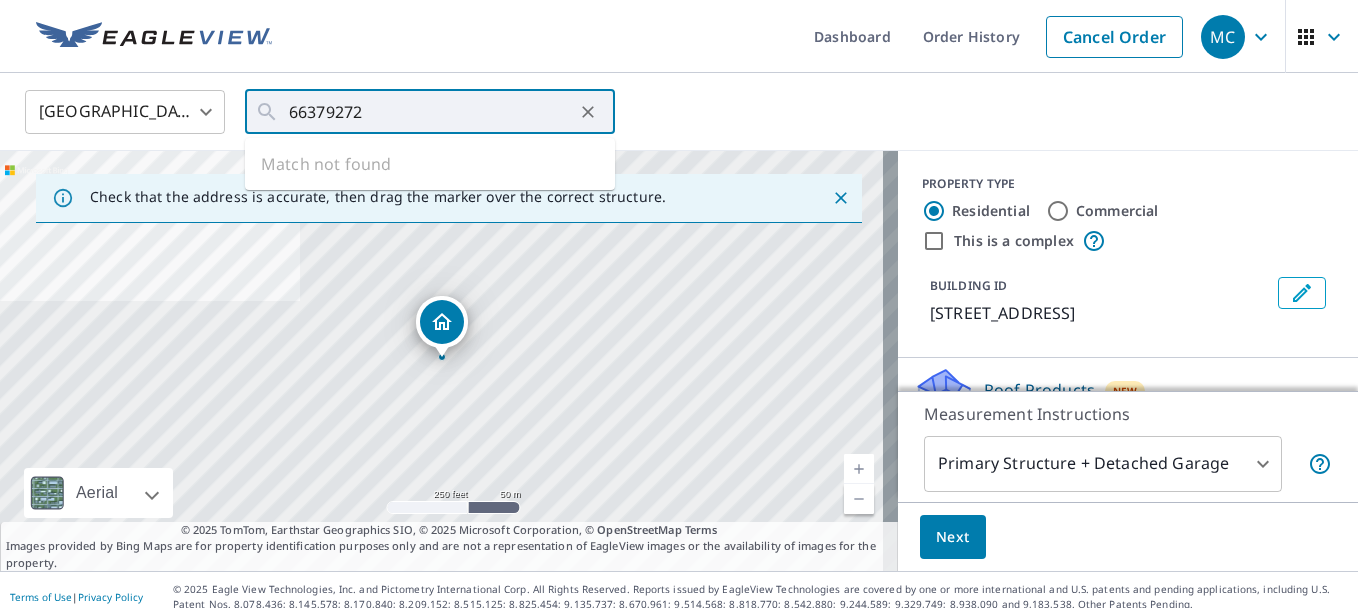 click on "BUILDING ID [STREET_ADDRESS]" at bounding box center [1100, 301] 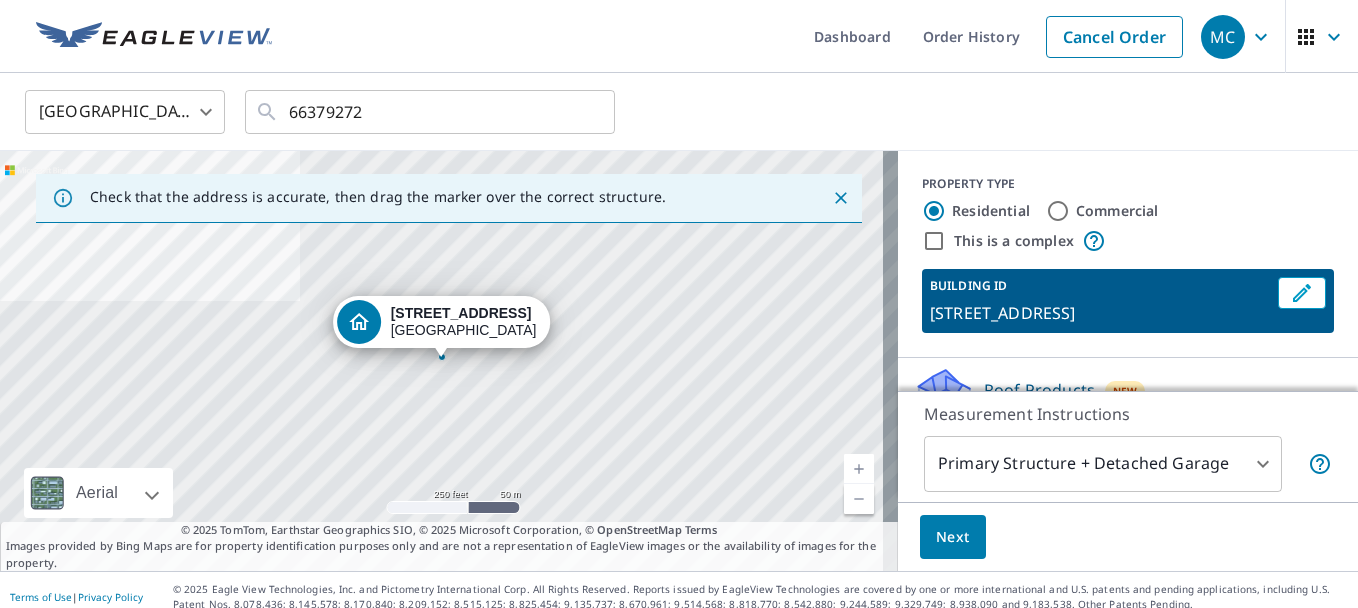 click on "[STREET_ADDRESS]" at bounding box center [1100, 313] 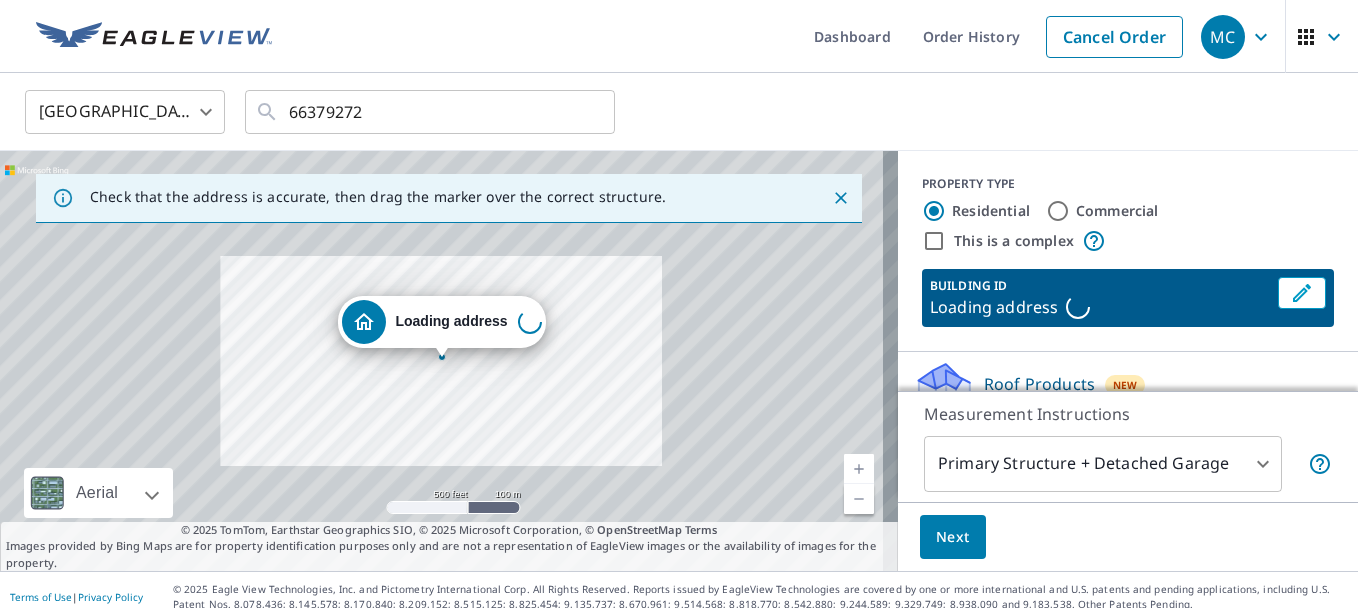 click on "Loading address" at bounding box center (449, 361) 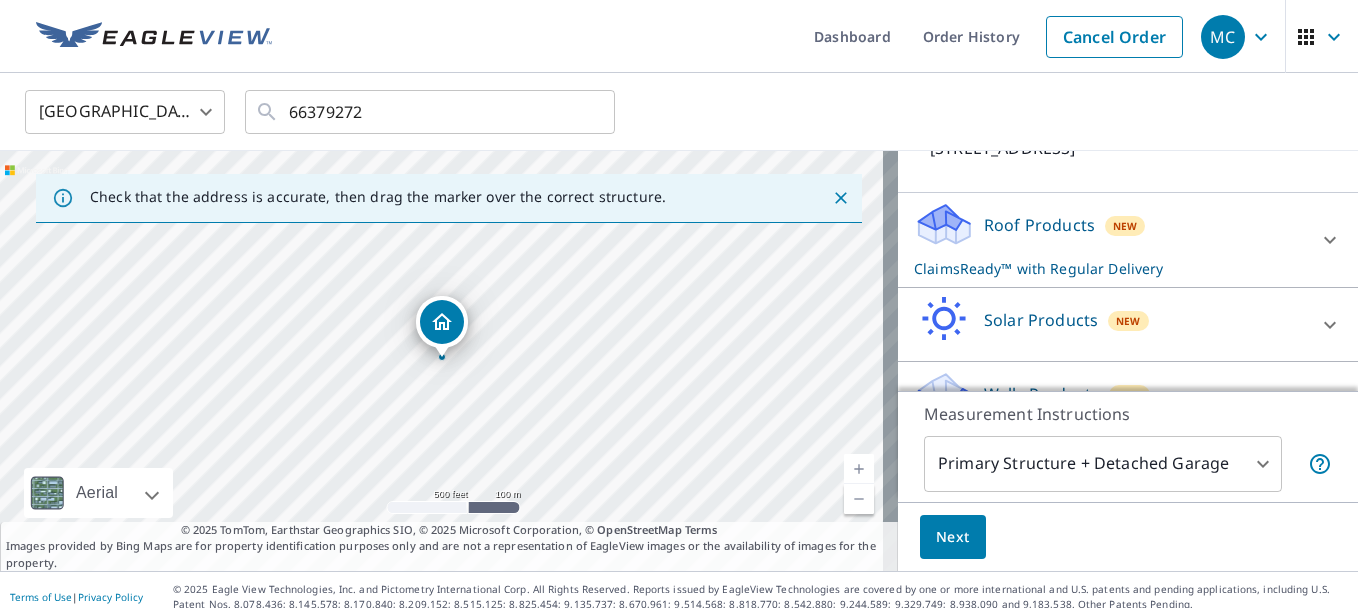 scroll, scrollTop: 210, scrollLeft: 0, axis: vertical 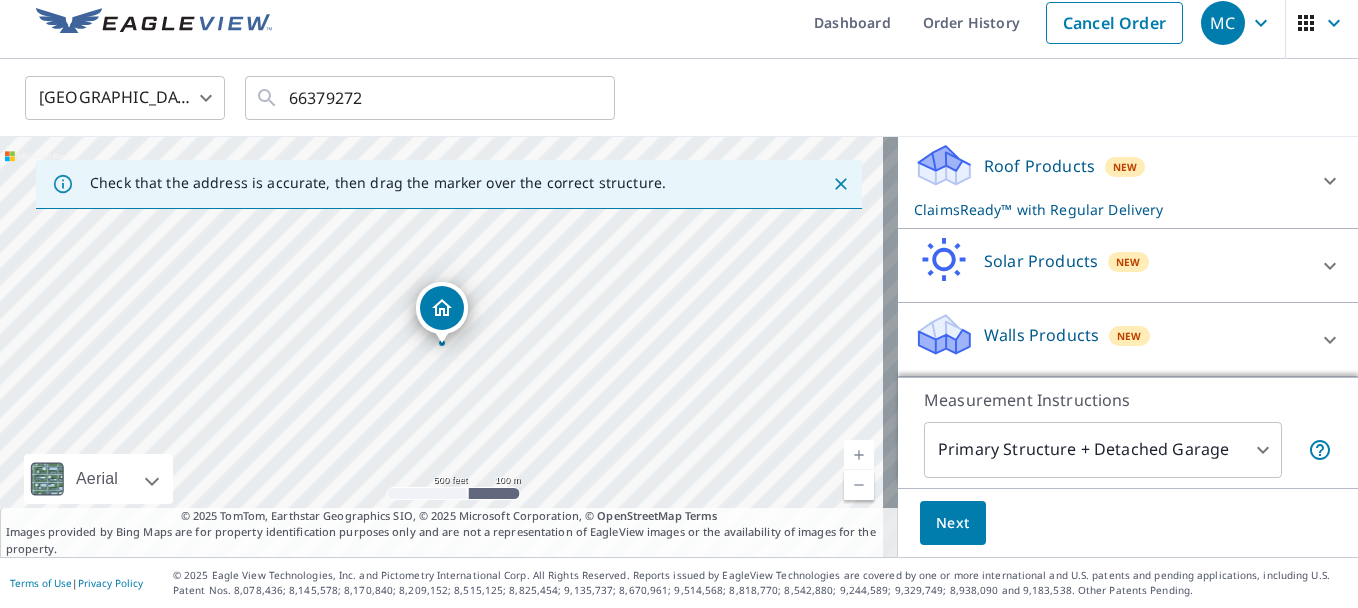 click on "Next" at bounding box center (953, 523) 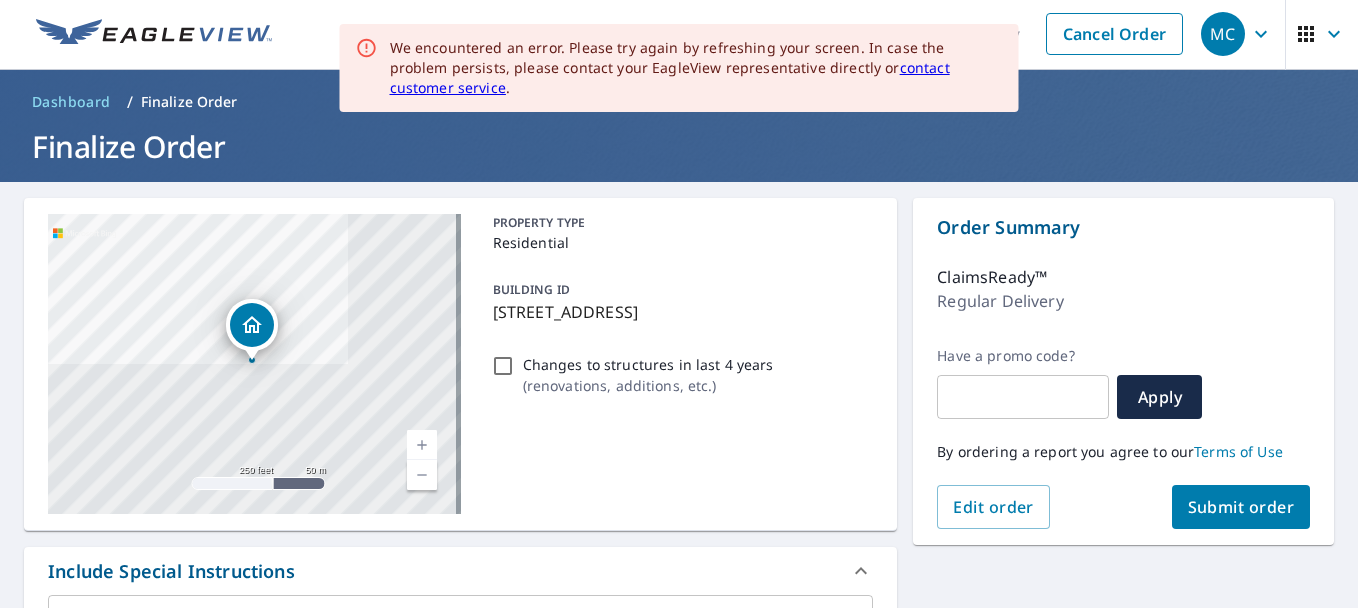scroll, scrollTop: 0, scrollLeft: 0, axis: both 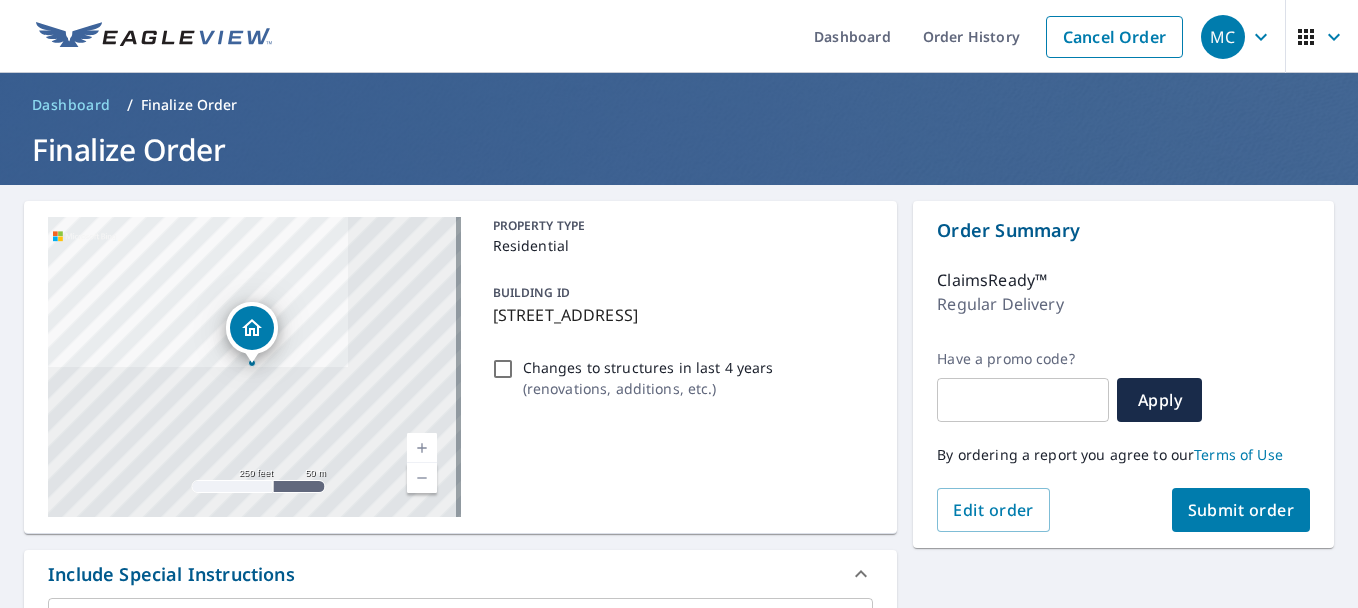 click on "Finalize Order" at bounding box center (679, 149) 